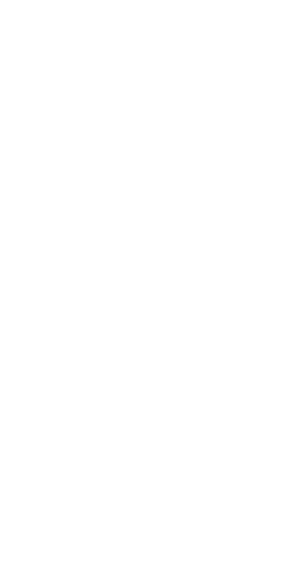scroll, scrollTop: 0, scrollLeft: 0, axis: both 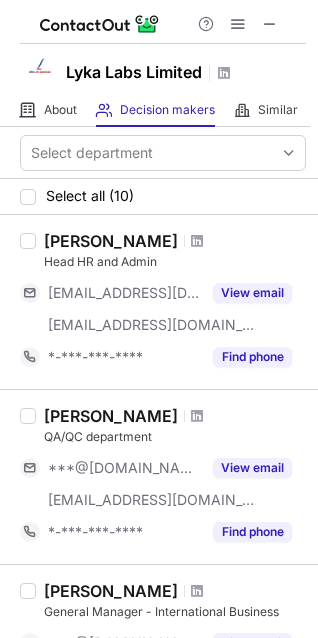 click at bounding box center [197, 241] 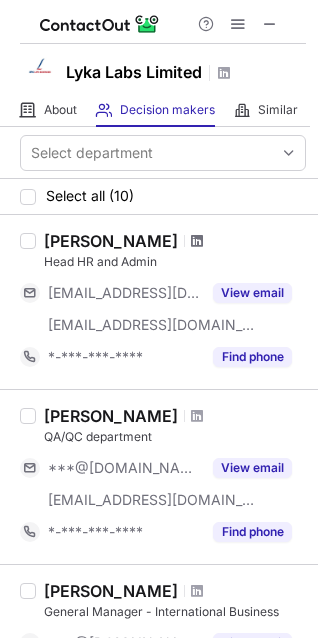 click at bounding box center [197, 241] 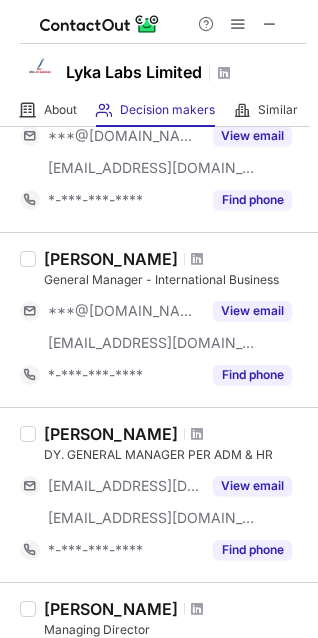 scroll, scrollTop: 363, scrollLeft: 0, axis: vertical 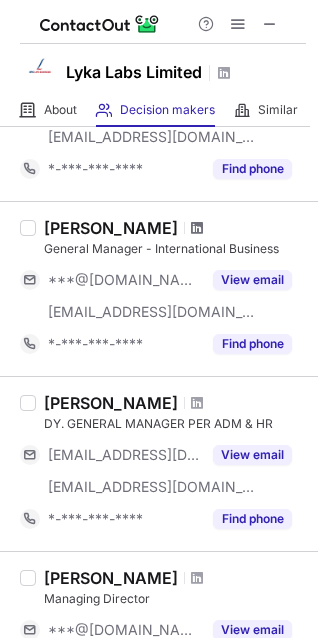 click at bounding box center [197, 228] 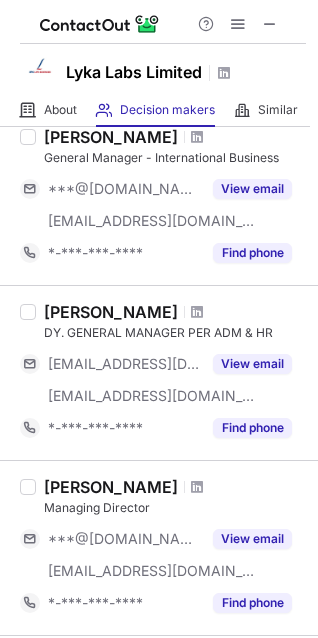 scroll, scrollTop: 545, scrollLeft: 0, axis: vertical 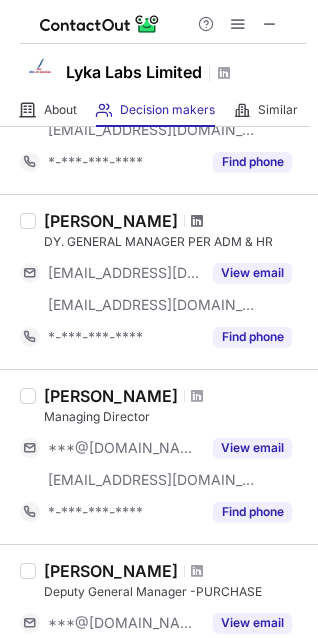 click at bounding box center (197, 221) 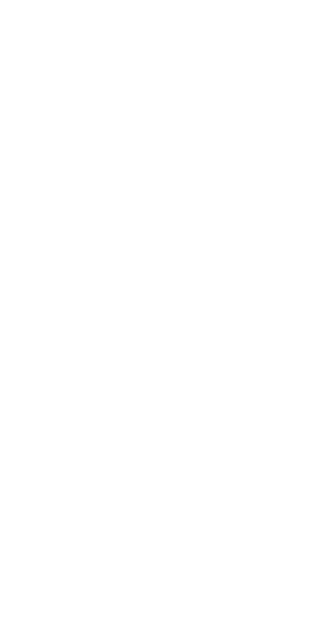scroll, scrollTop: 0, scrollLeft: 0, axis: both 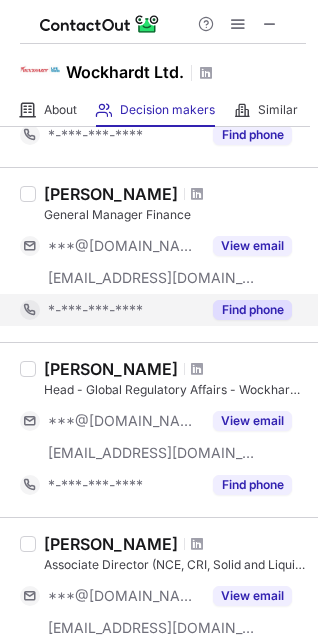 click on "Find phone" at bounding box center [252, 310] 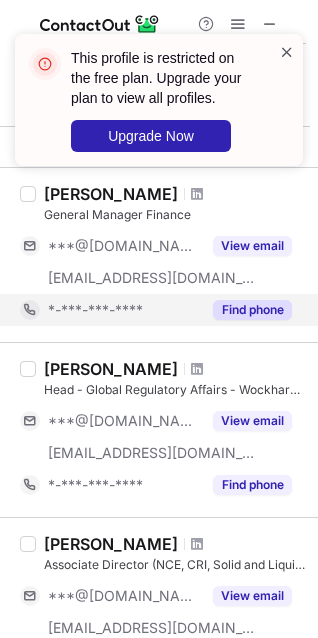 click at bounding box center [287, 52] 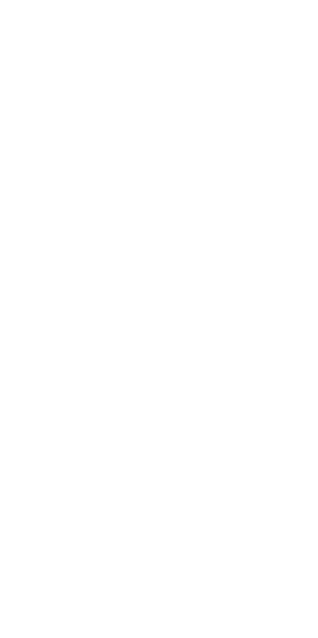scroll, scrollTop: 0, scrollLeft: 0, axis: both 